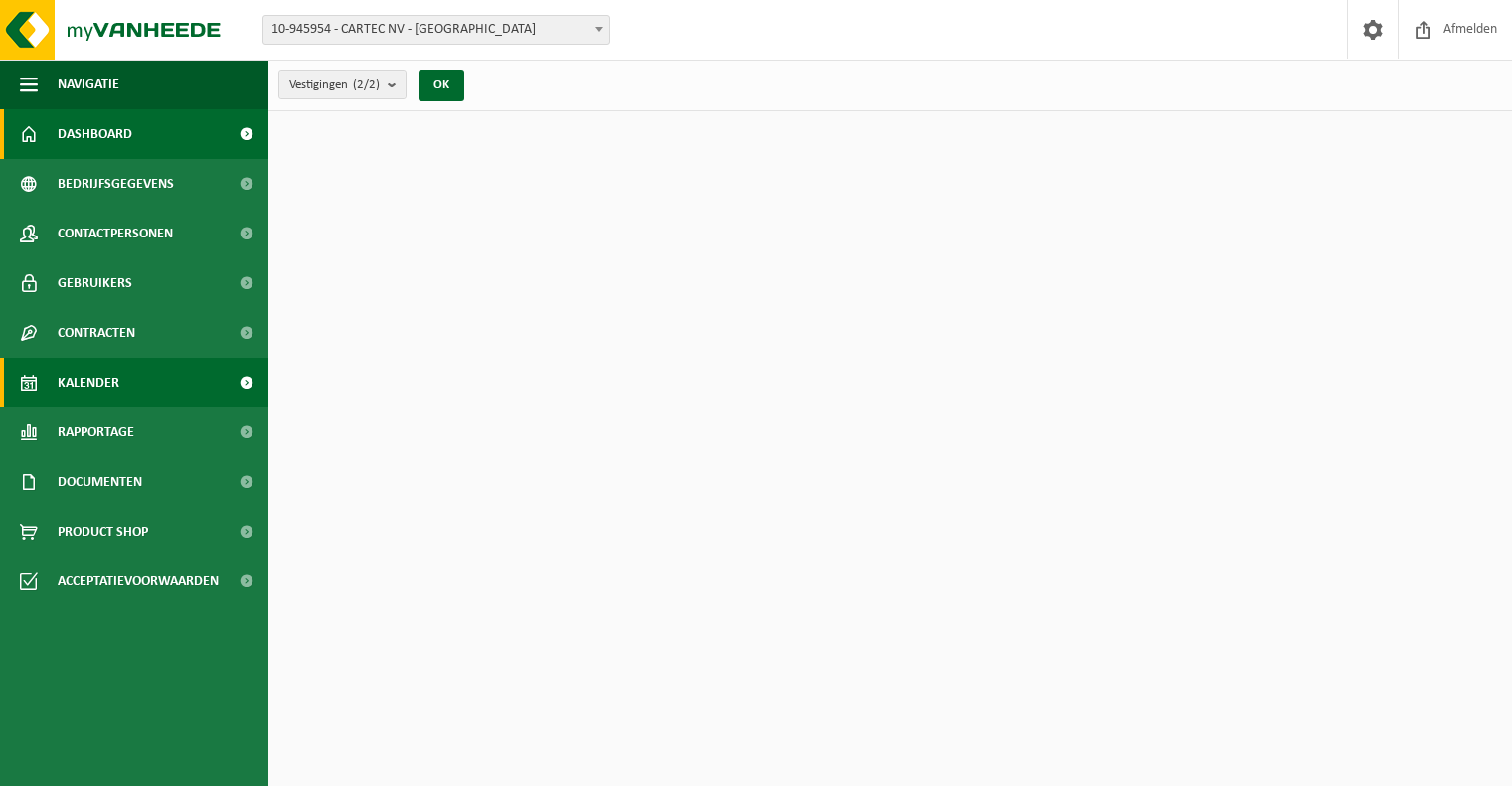 scroll, scrollTop: 0, scrollLeft: 0, axis: both 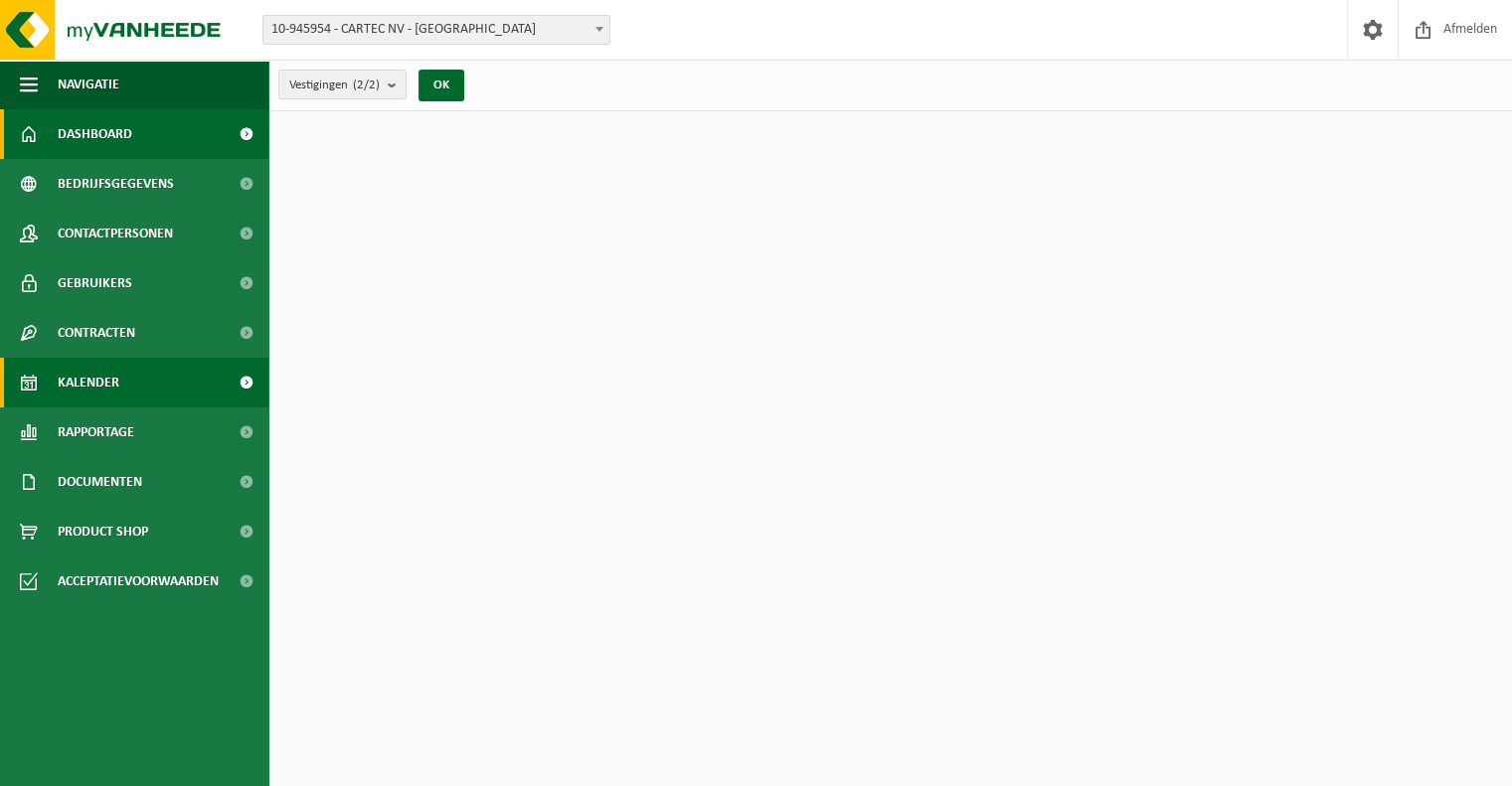 click on "Kalender" at bounding box center [88, 383] 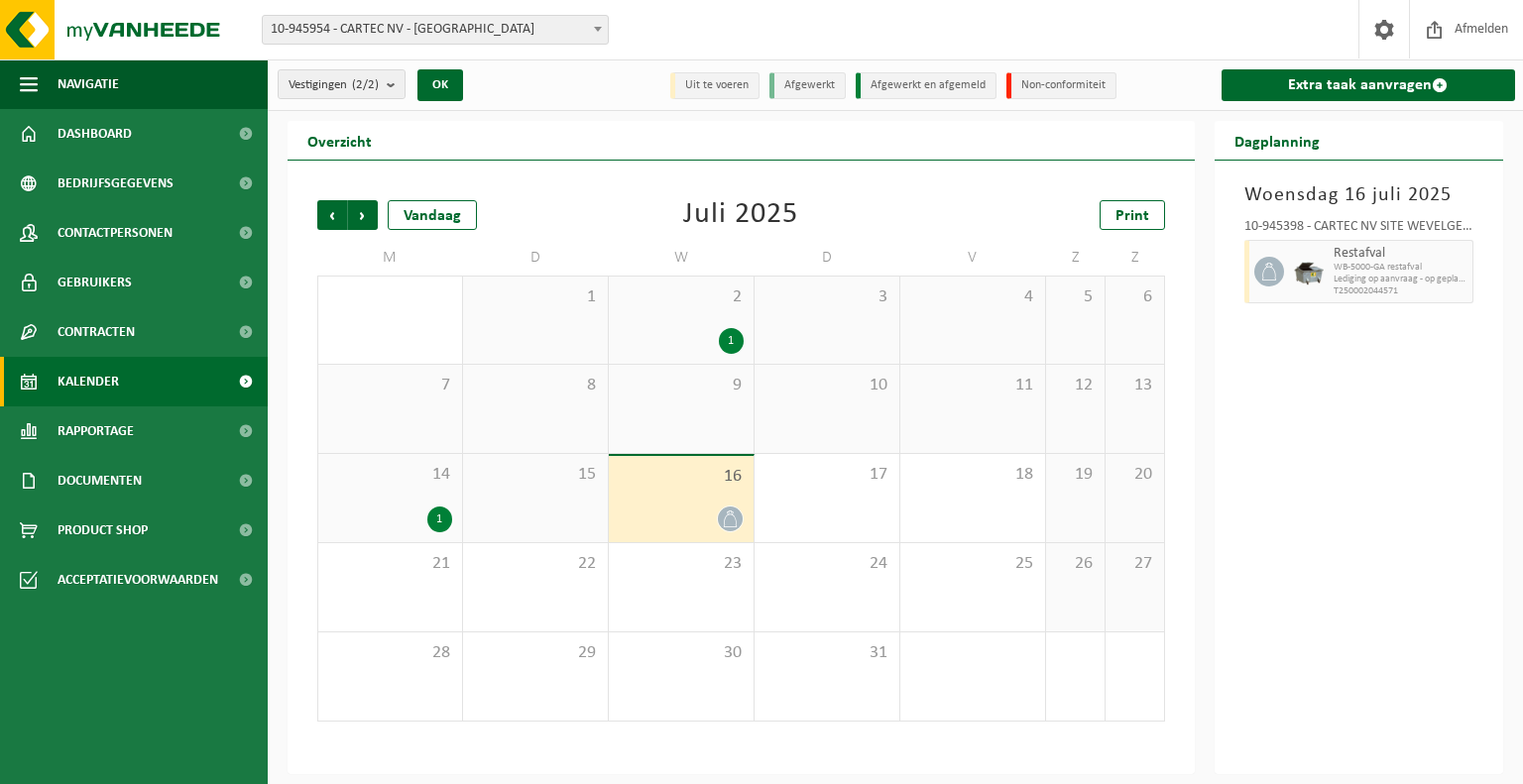 scroll, scrollTop: 0, scrollLeft: 0, axis: both 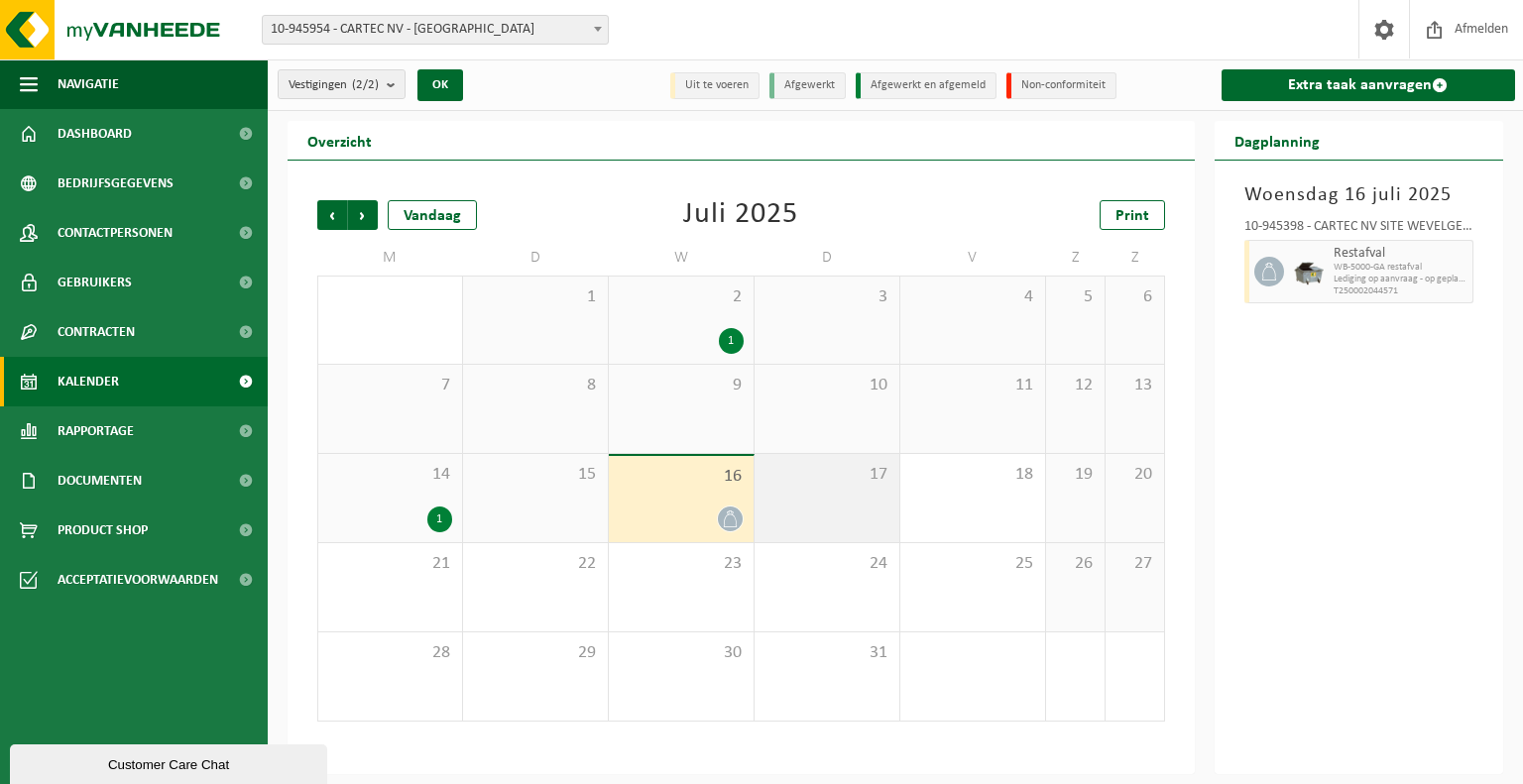 click on "17" at bounding box center [827, 498] 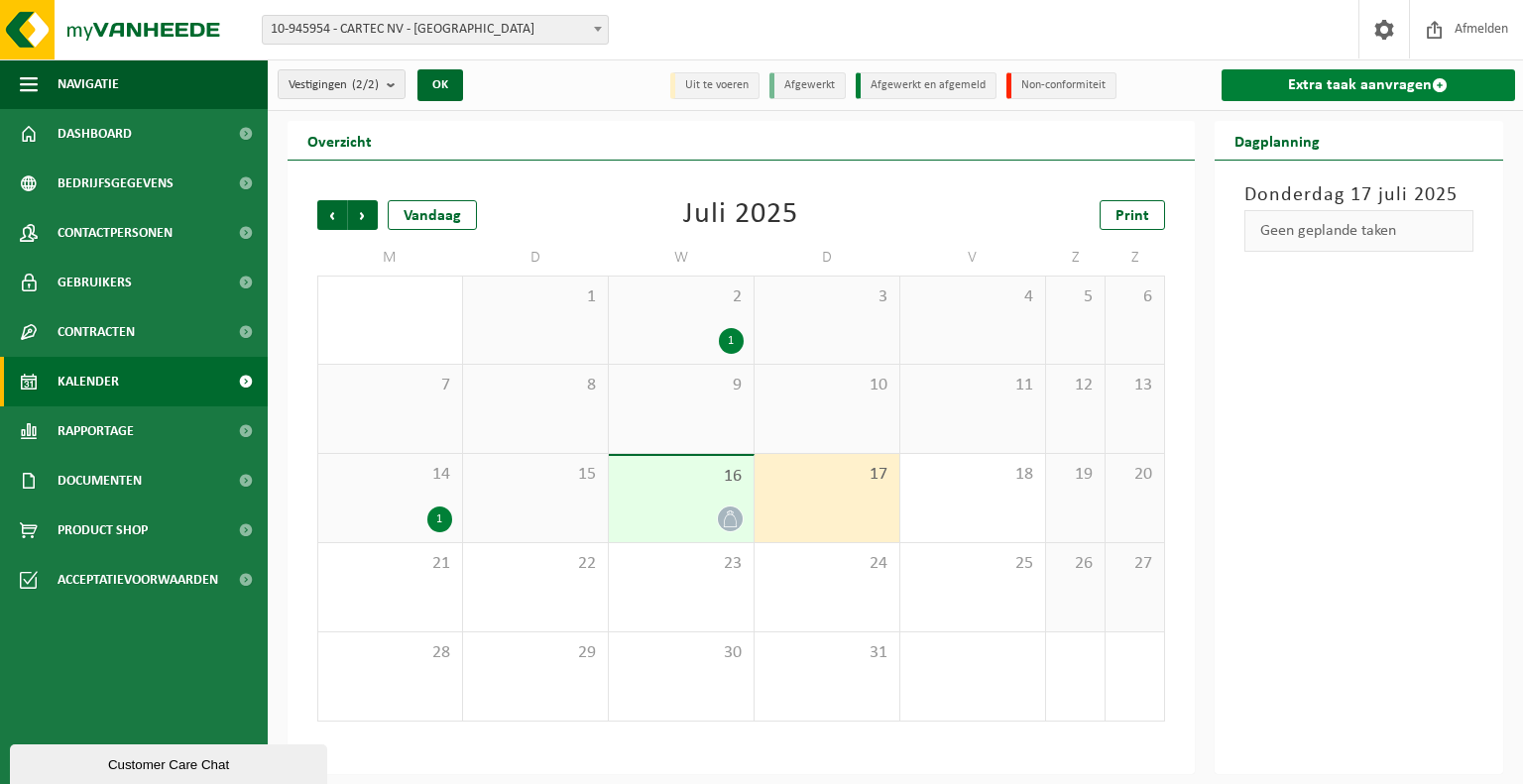 click on "Extra taak aanvragen" at bounding box center [1368, 85] 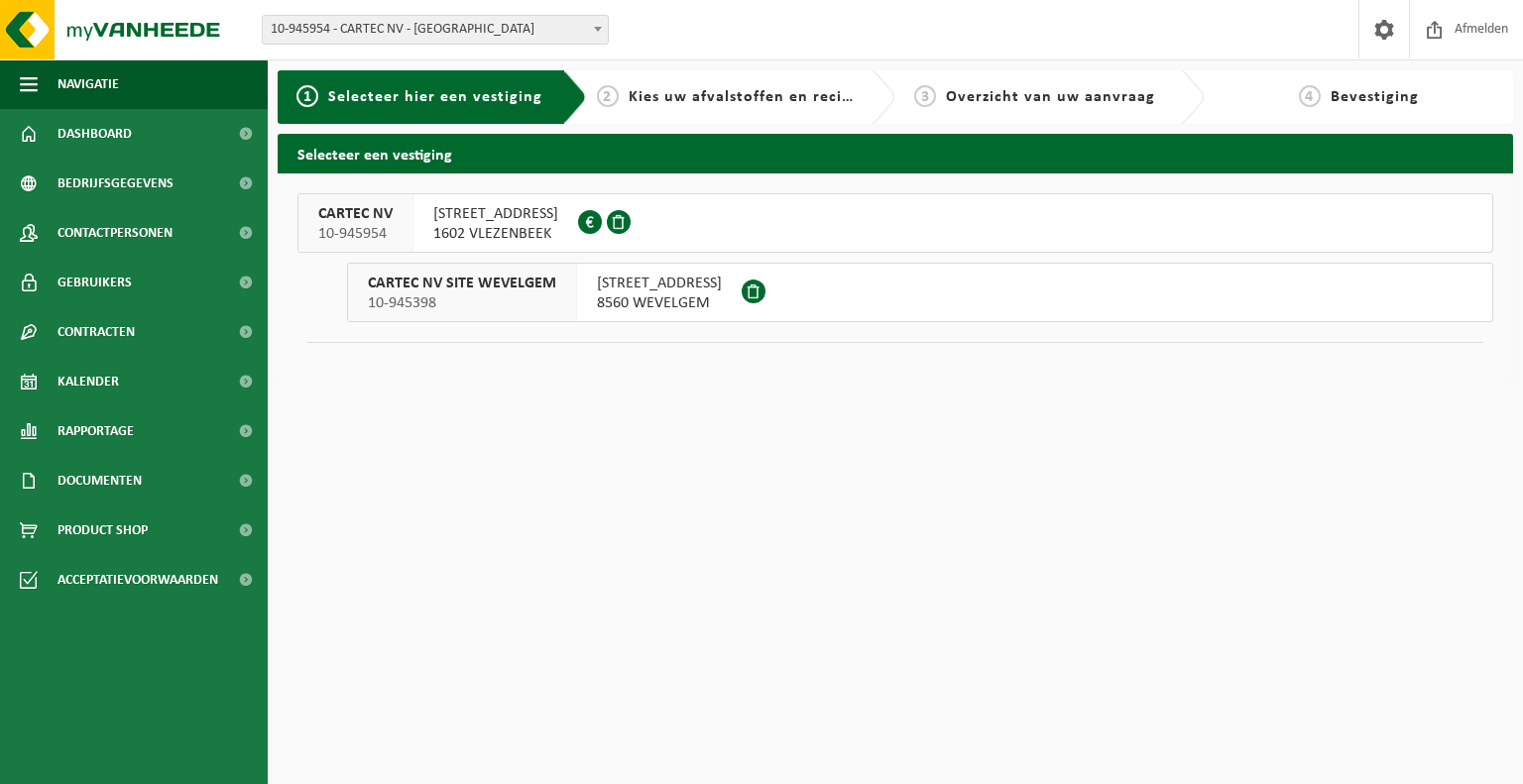 scroll, scrollTop: 0, scrollLeft: 0, axis: both 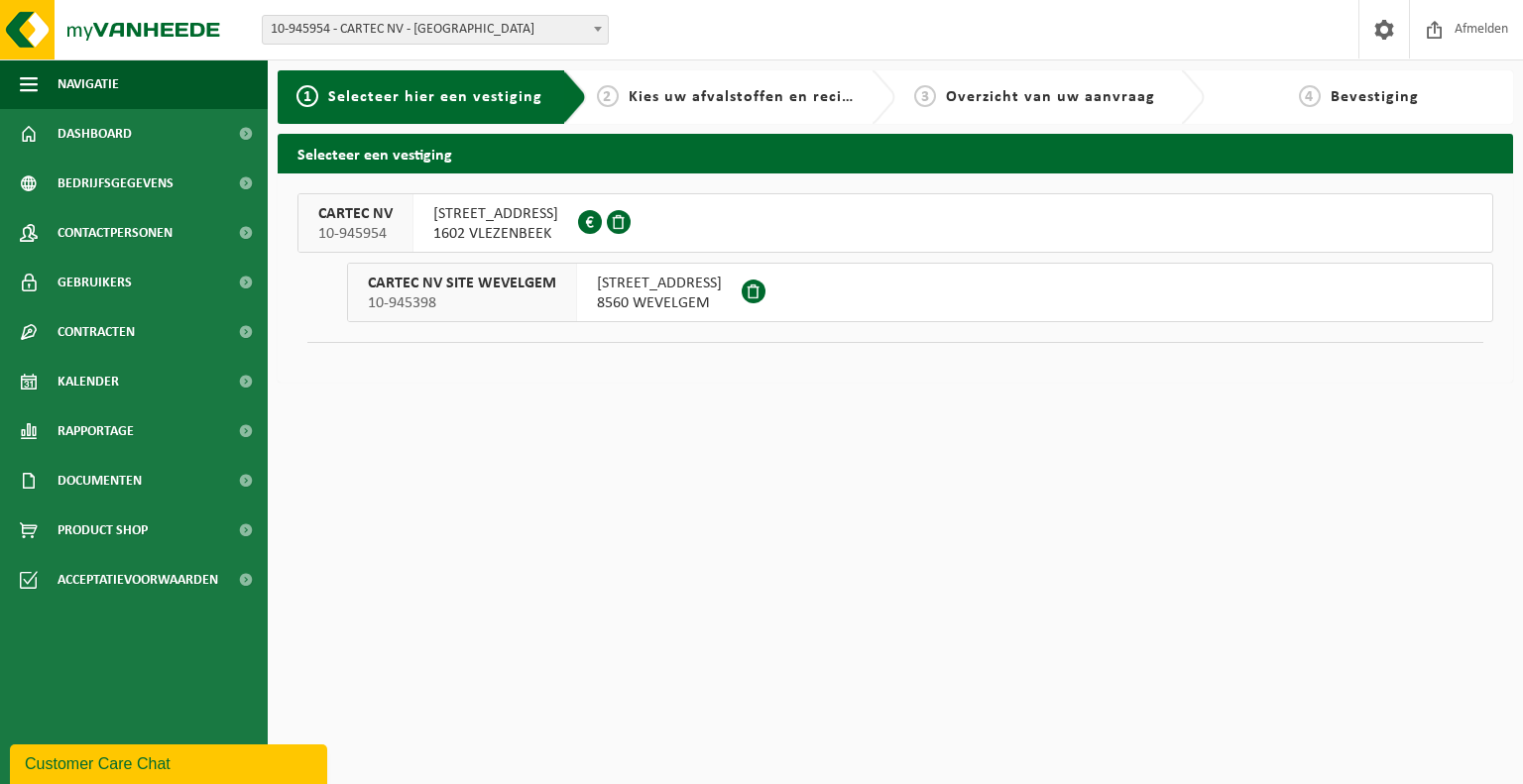 click on "1602 VLEZENBEEK" at bounding box center [496, 234] 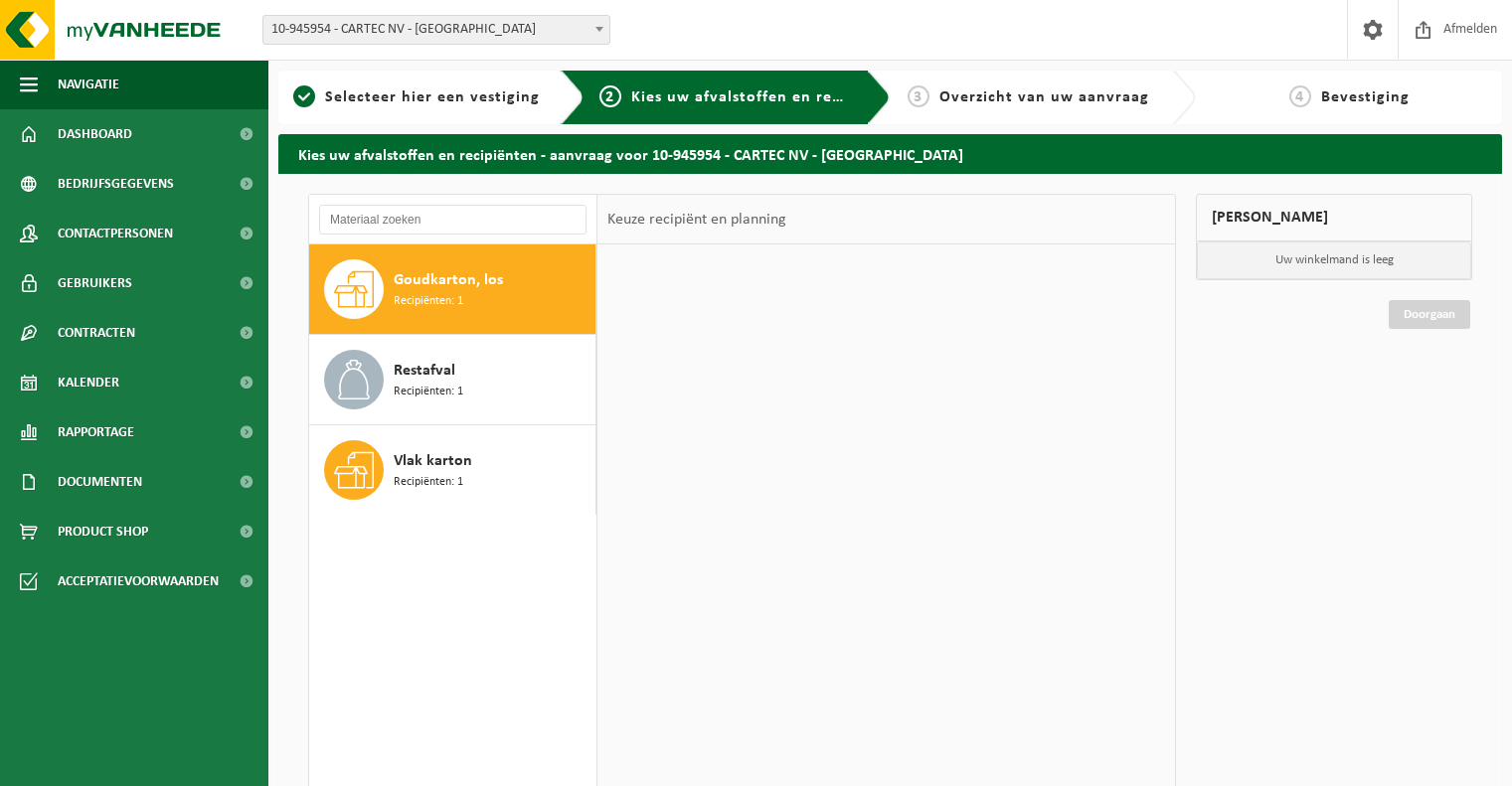 scroll, scrollTop: 0, scrollLeft: 0, axis: both 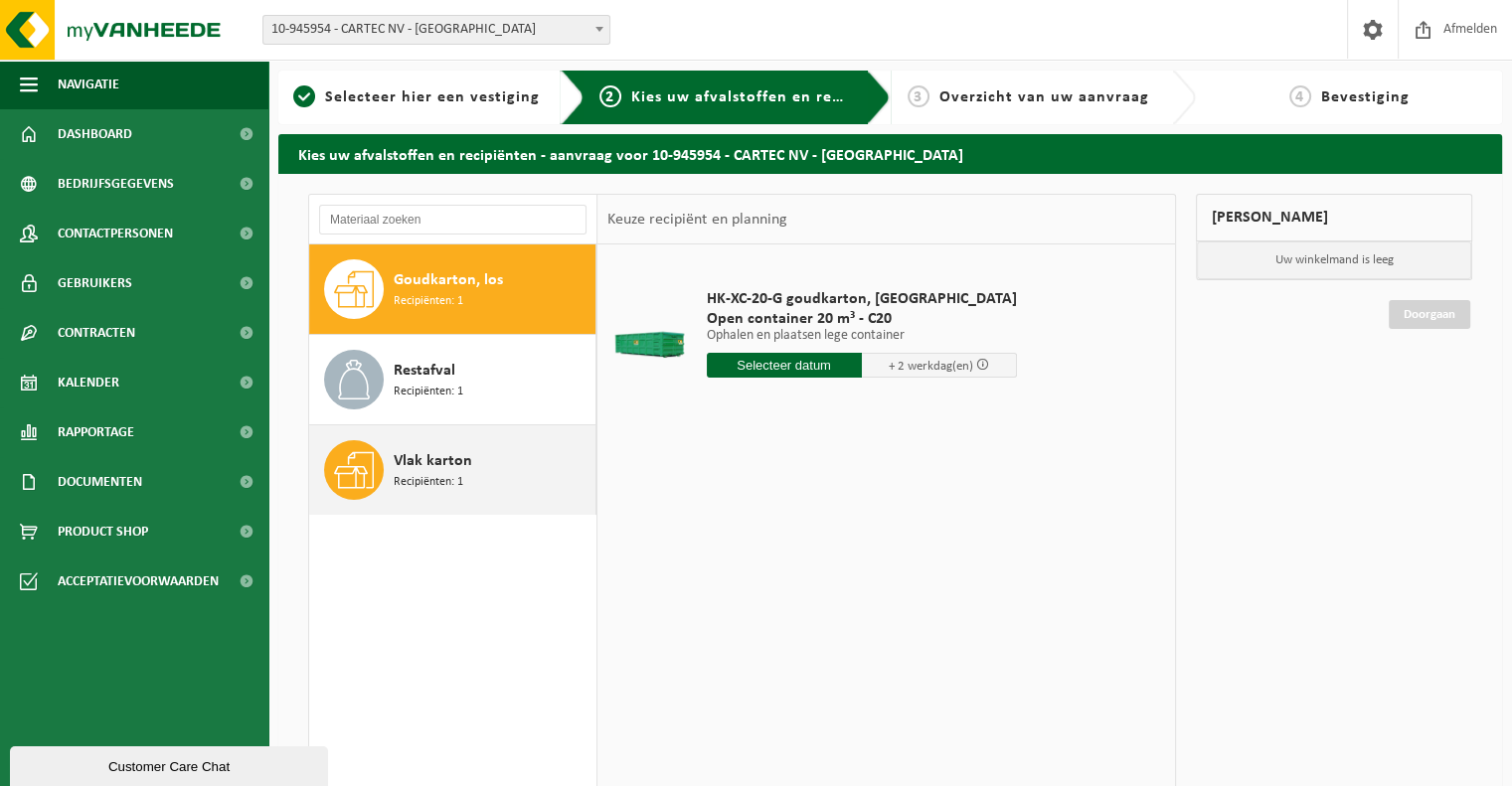 click on "Vlak karton" at bounding box center (432, 461) 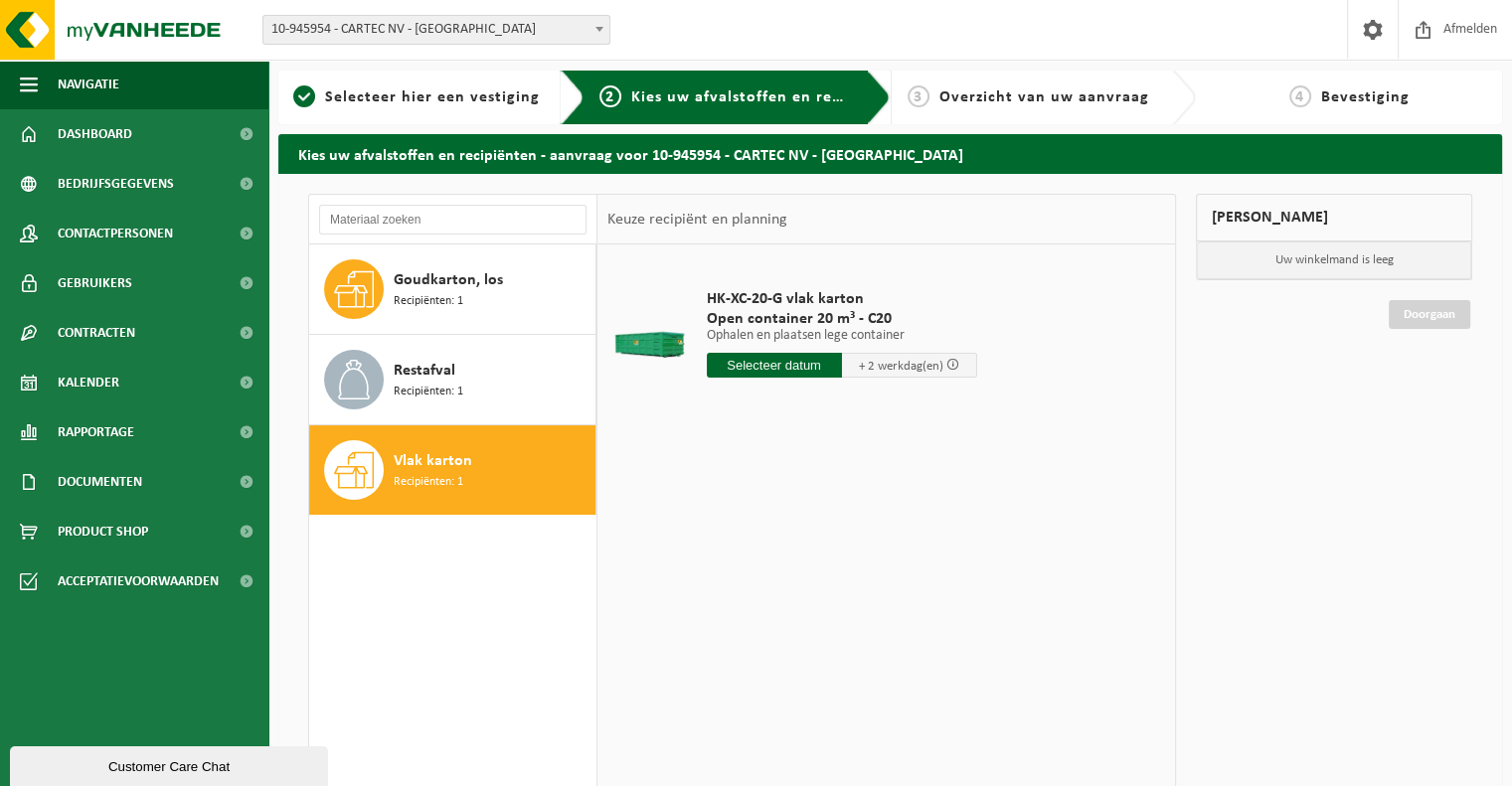click at bounding box center (774, 365) 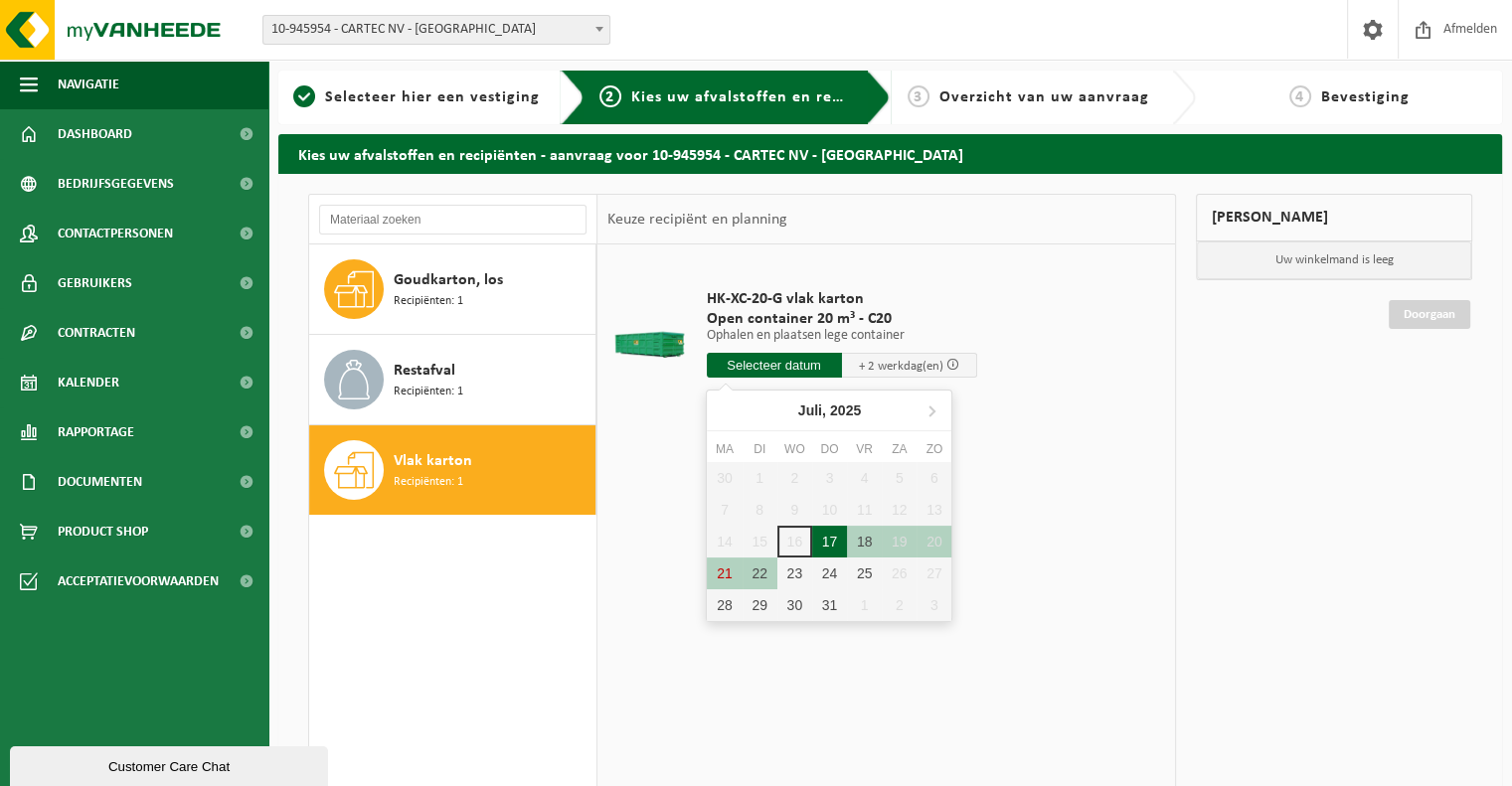 click on "17" at bounding box center [829, 542] 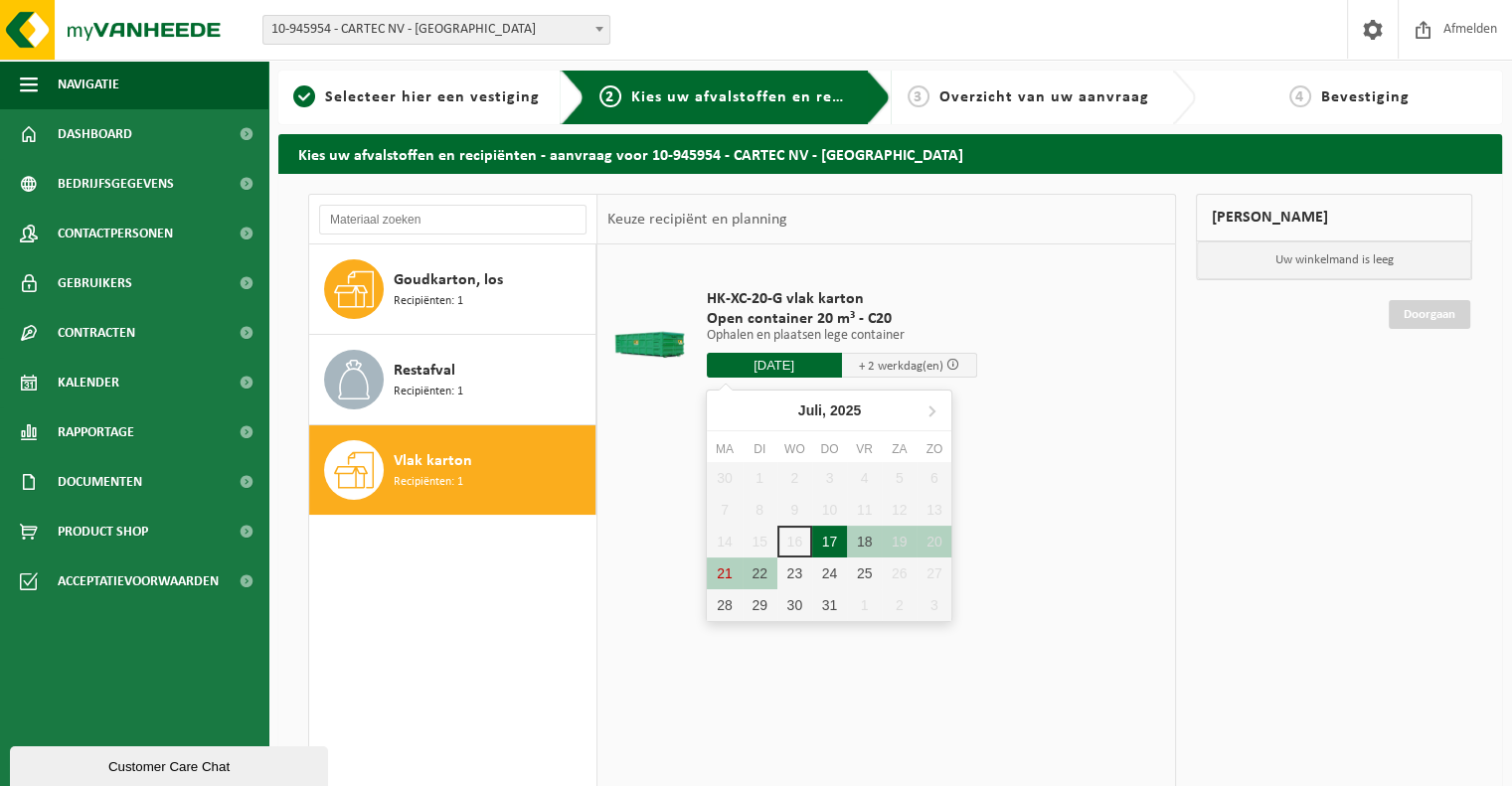type on "Van 2025-07-17" 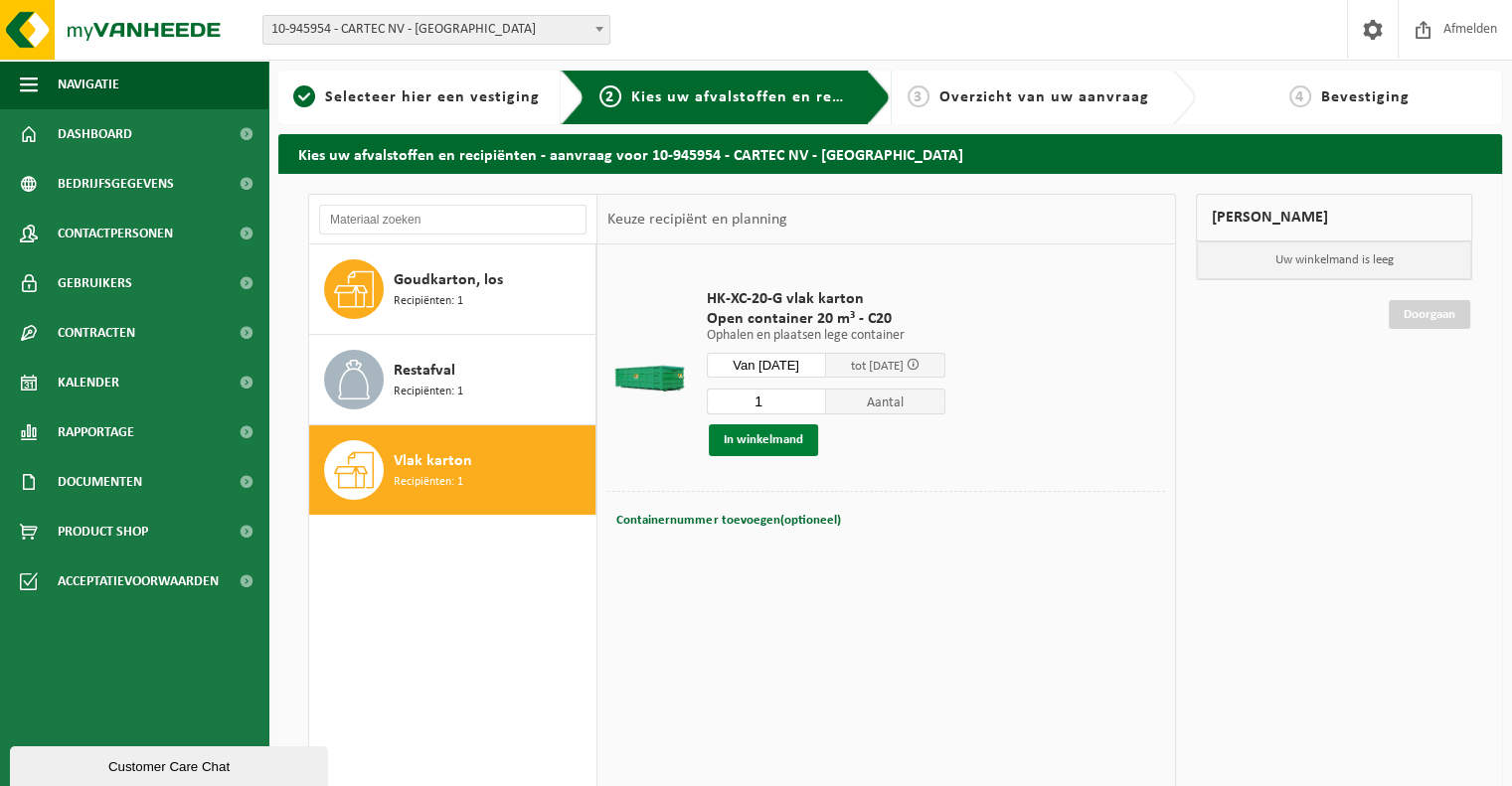 click on "In winkelmand" at bounding box center (763, 440) 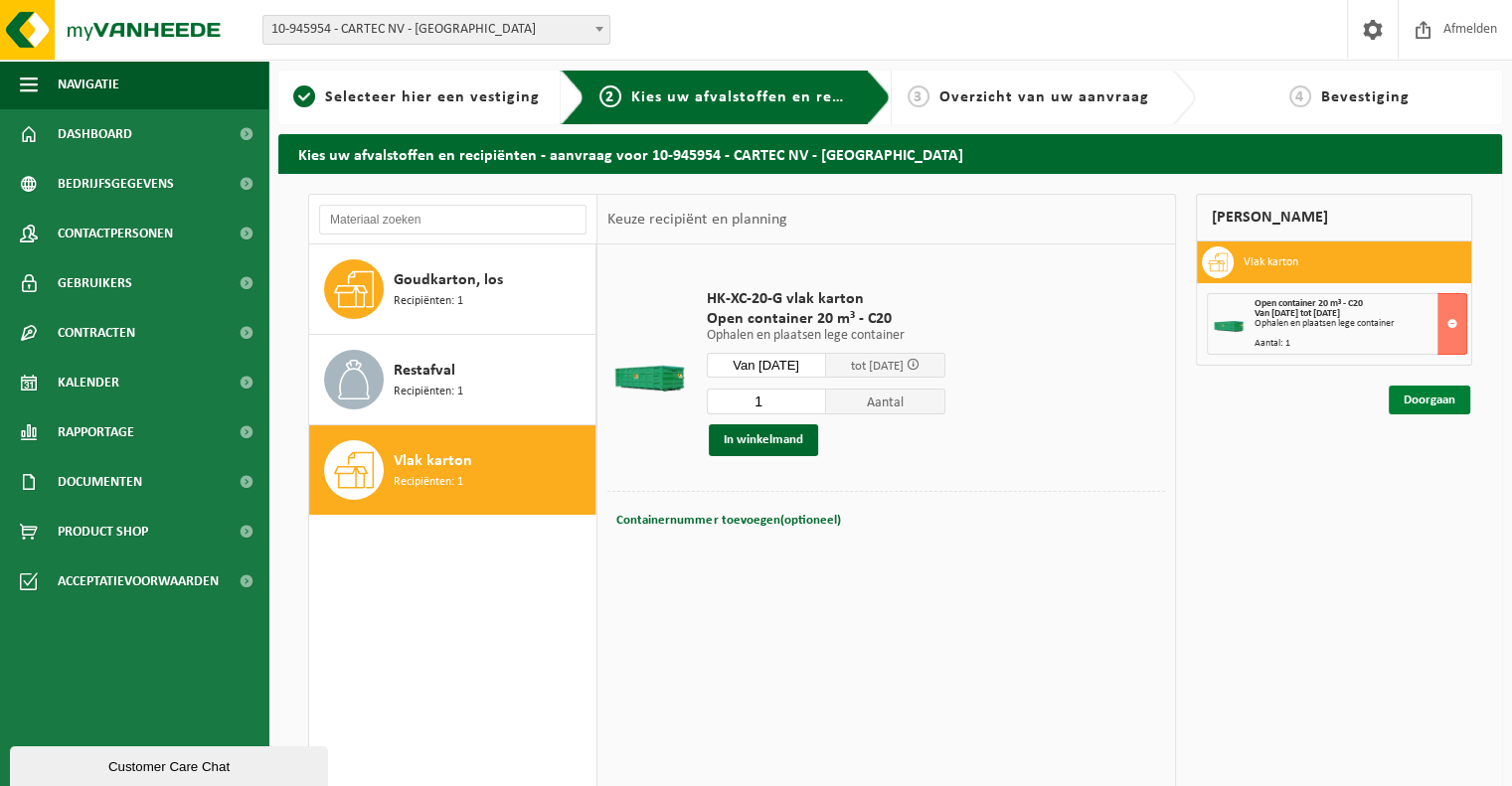 click on "Doorgaan" at bounding box center (1429, 399) 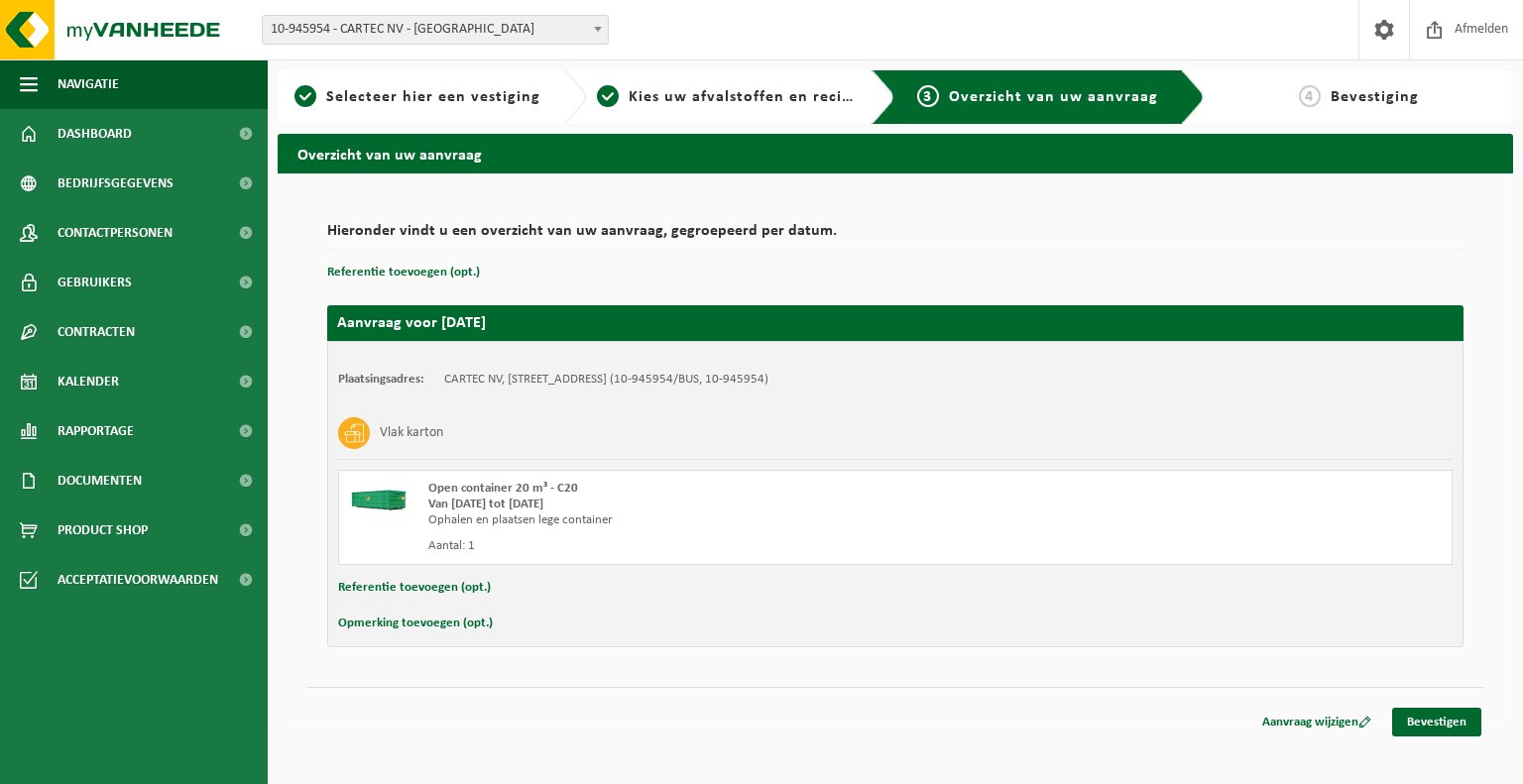 scroll, scrollTop: 0, scrollLeft: 0, axis: both 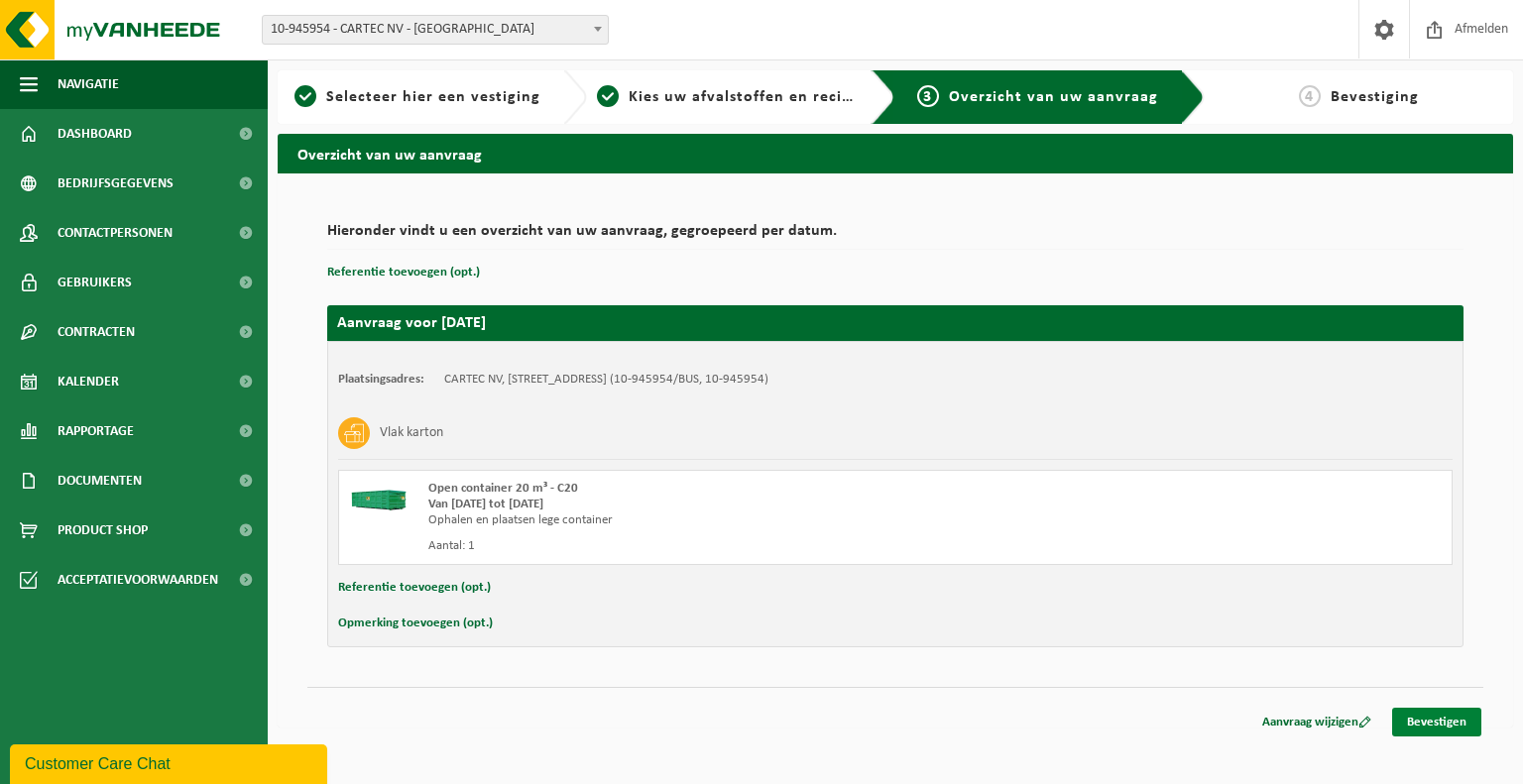 click on "Bevestigen" at bounding box center (1437, 722) 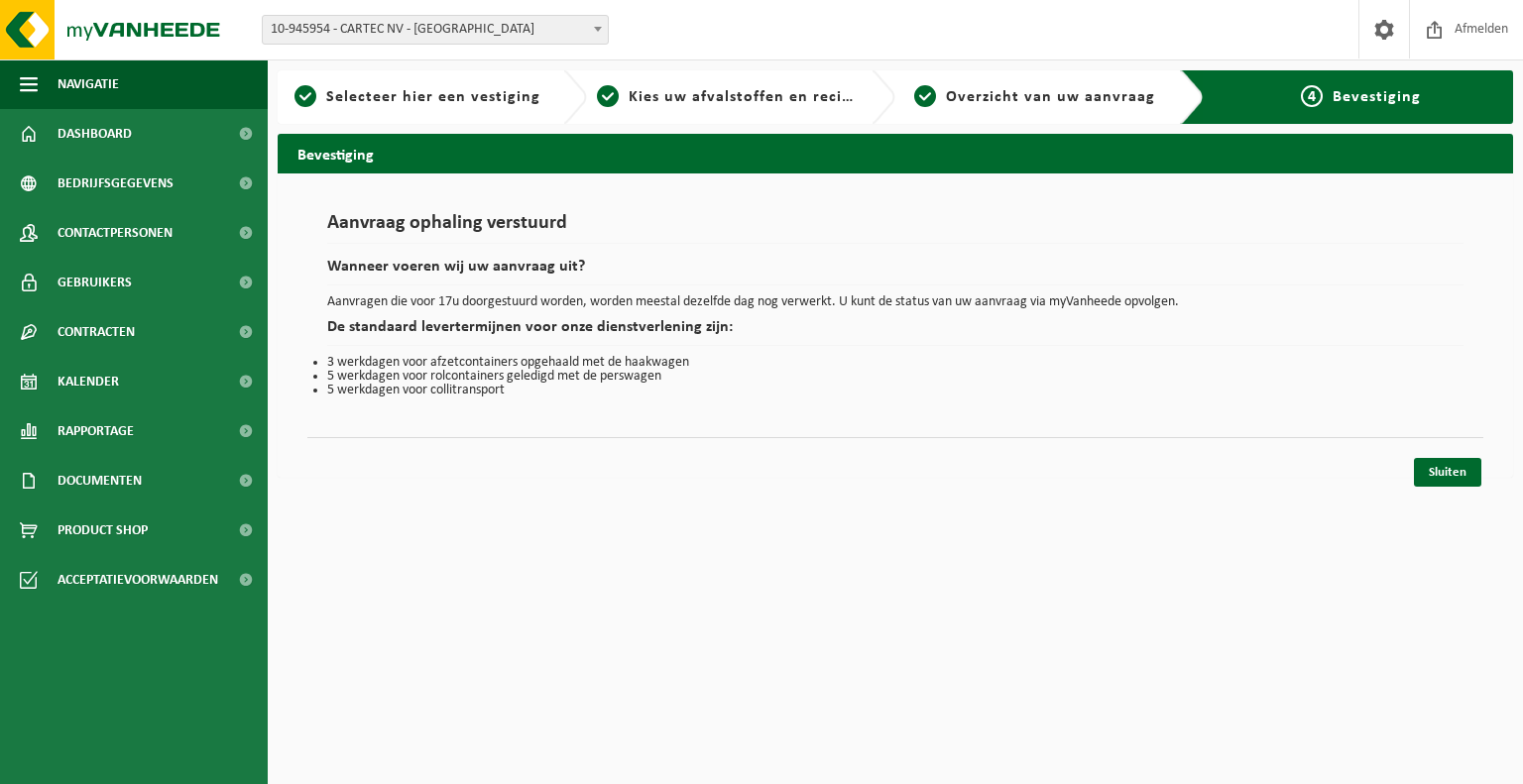 scroll, scrollTop: 0, scrollLeft: 0, axis: both 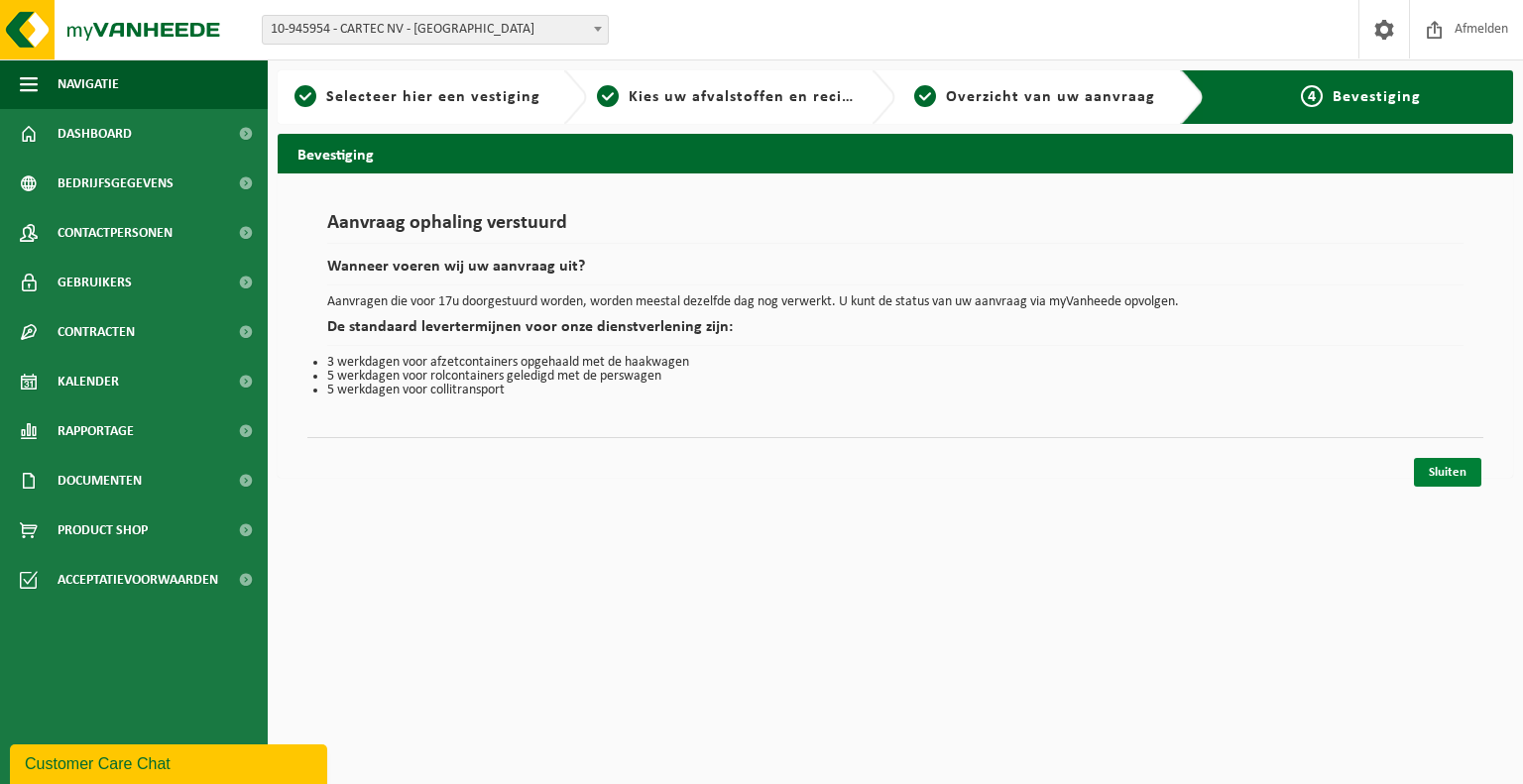 click on "Sluiten" at bounding box center [1448, 472] 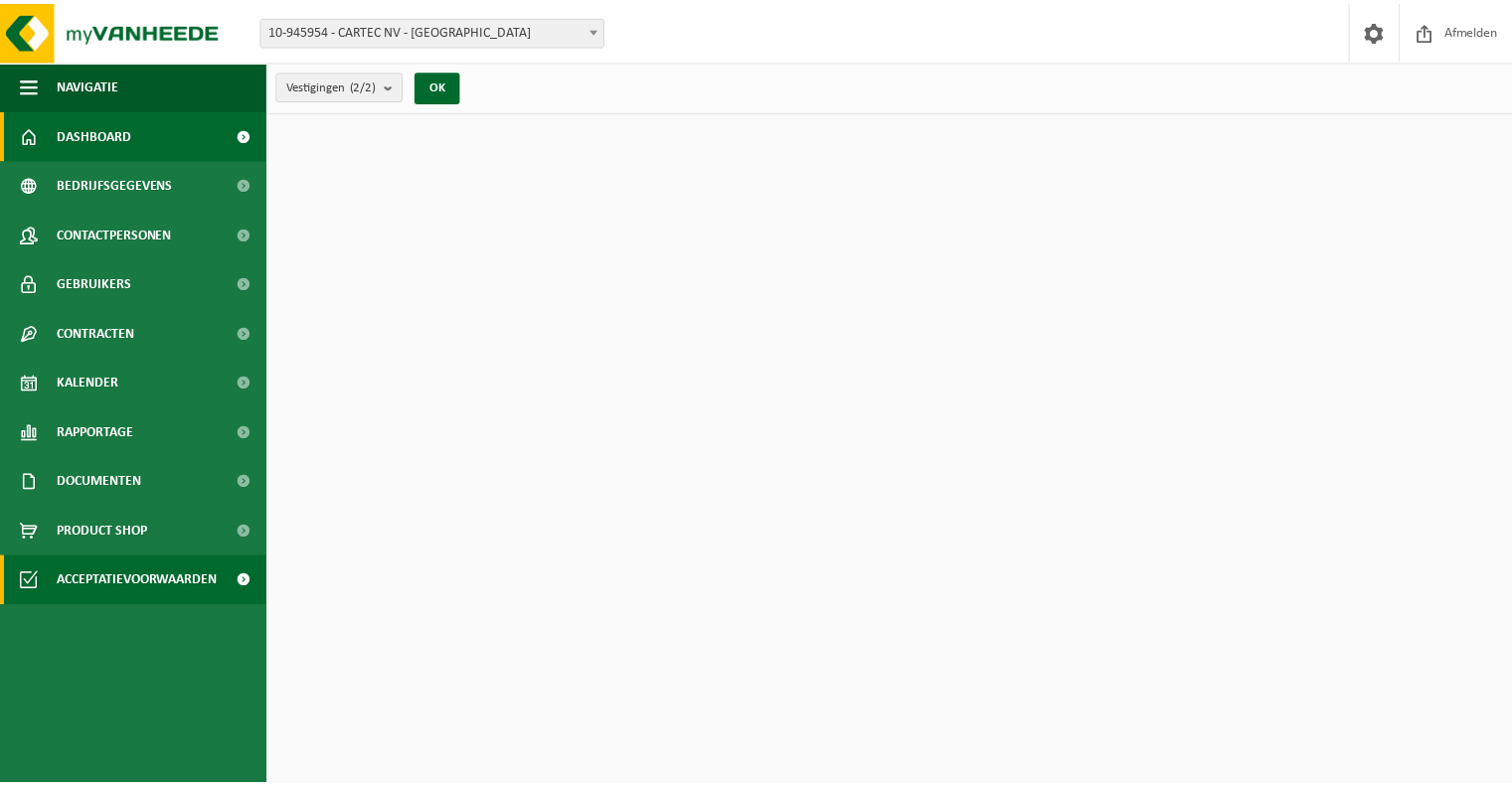 scroll, scrollTop: 0, scrollLeft: 0, axis: both 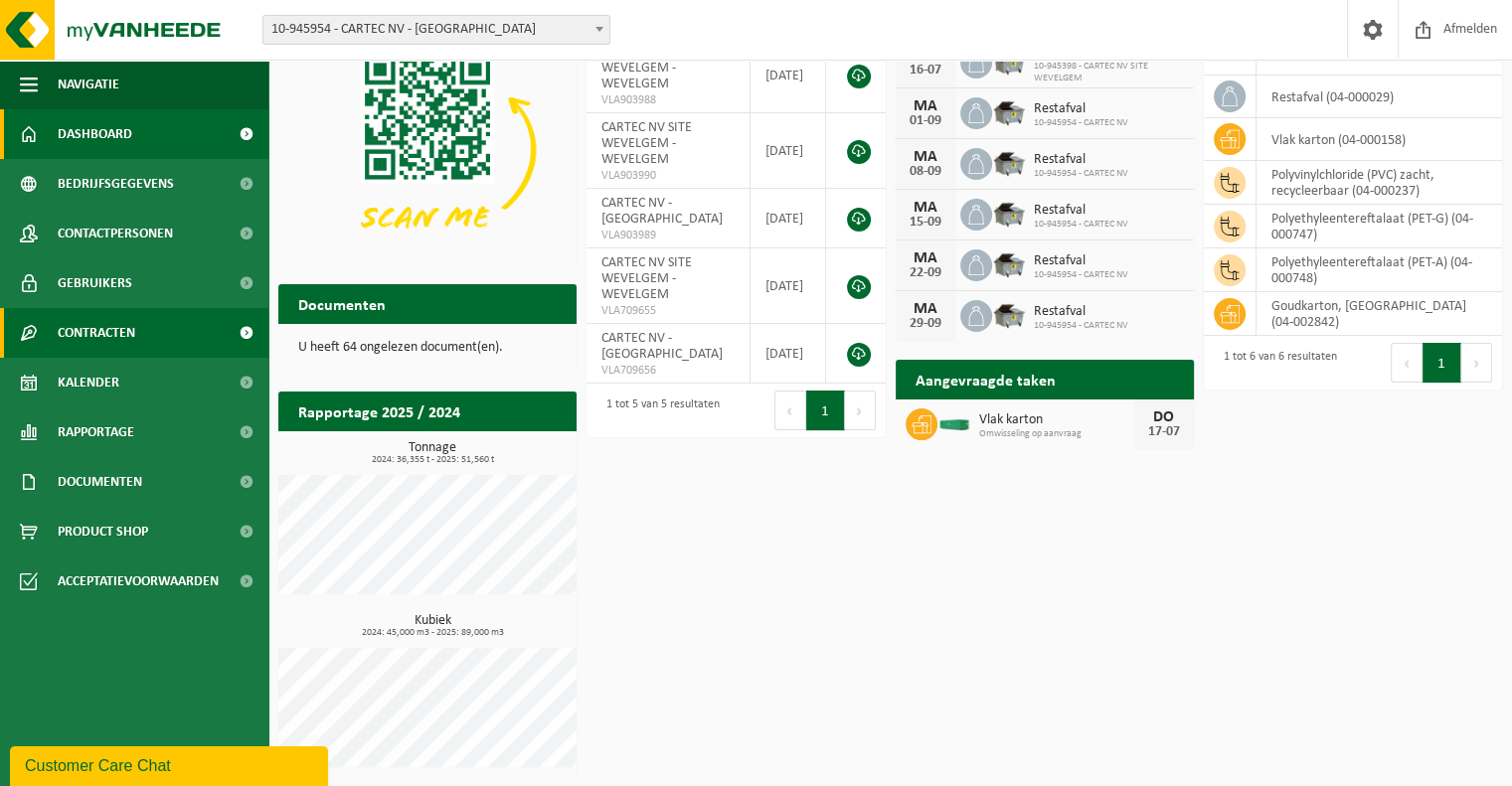 click on "Contracten" at bounding box center [96, 333] 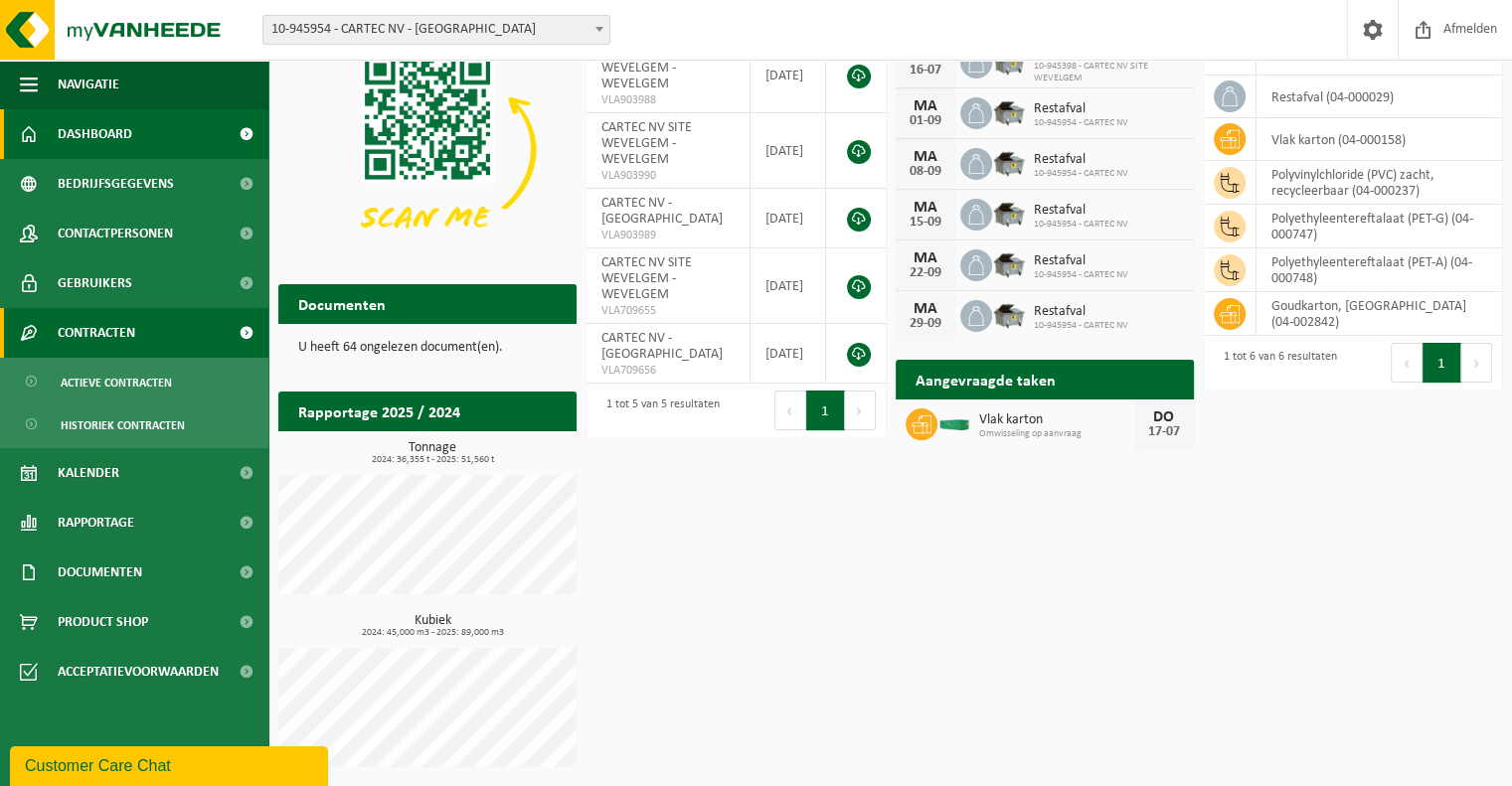 click on "Contracten" at bounding box center [96, 333] 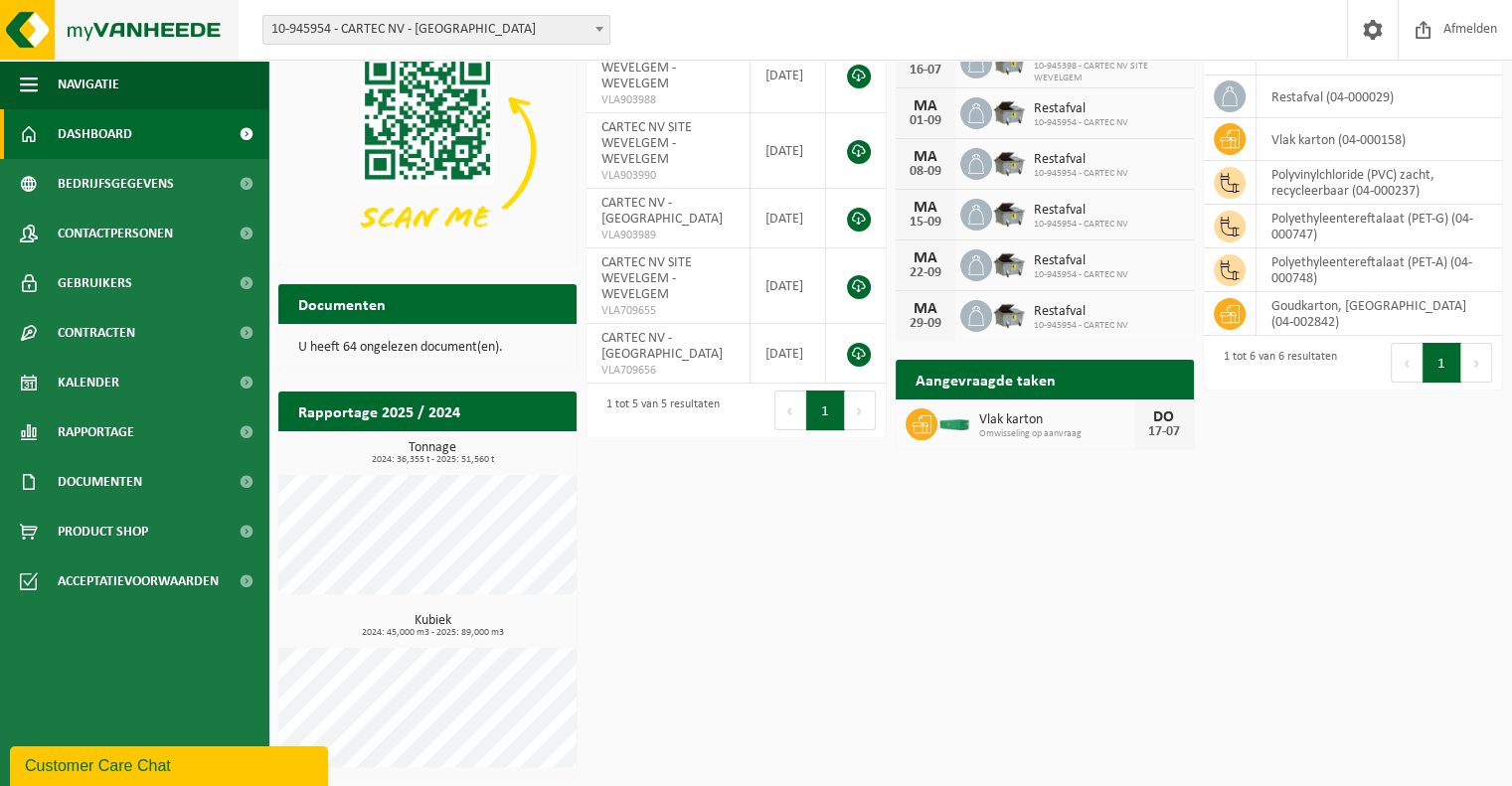click at bounding box center [119, 30] 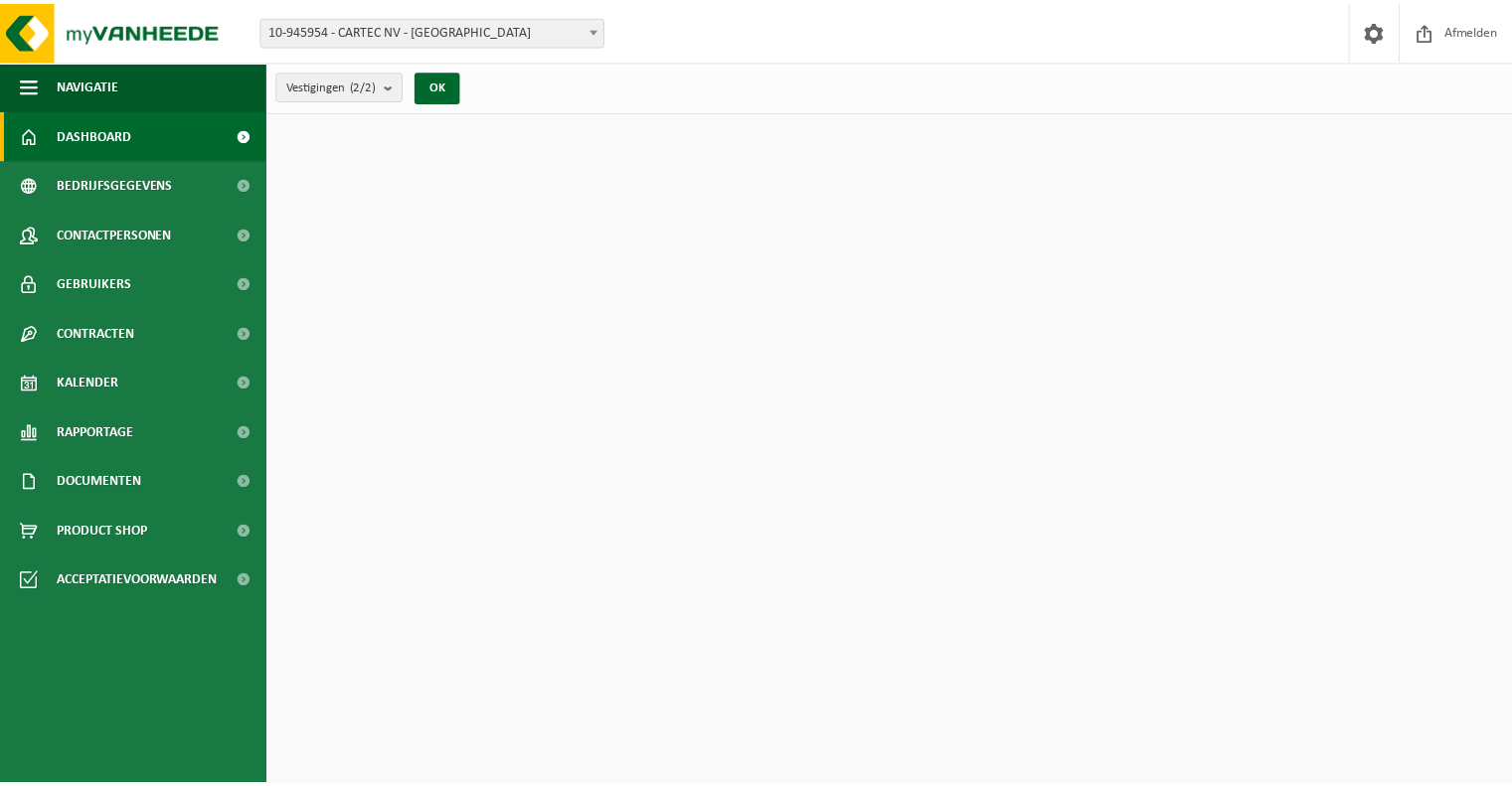 scroll, scrollTop: 0, scrollLeft: 0, axis: both 